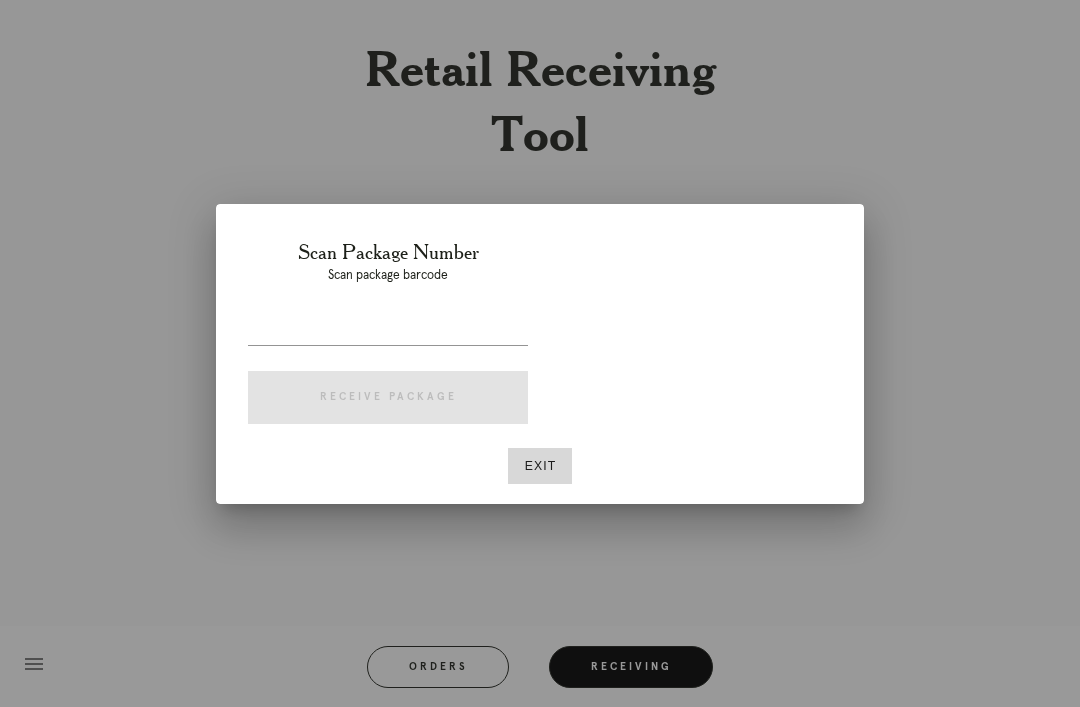 scroll, scrollTop: 41, scrollLeft: 0, axis: vertical 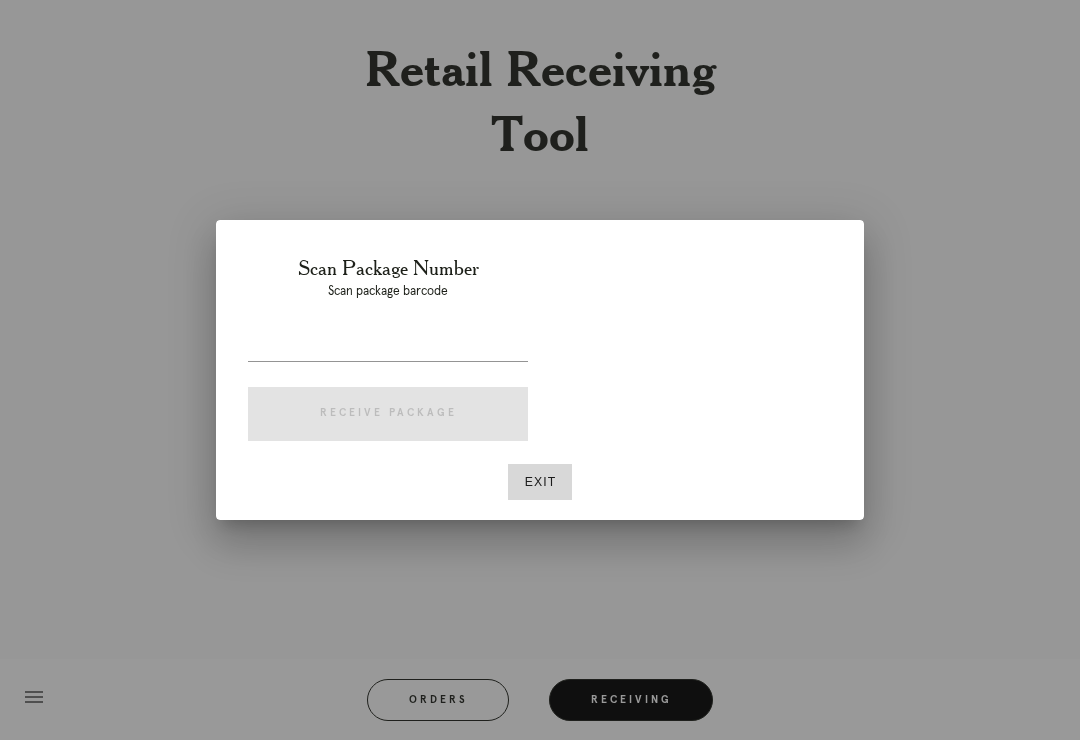 click on "Exit" at bounding box center (540, 482) 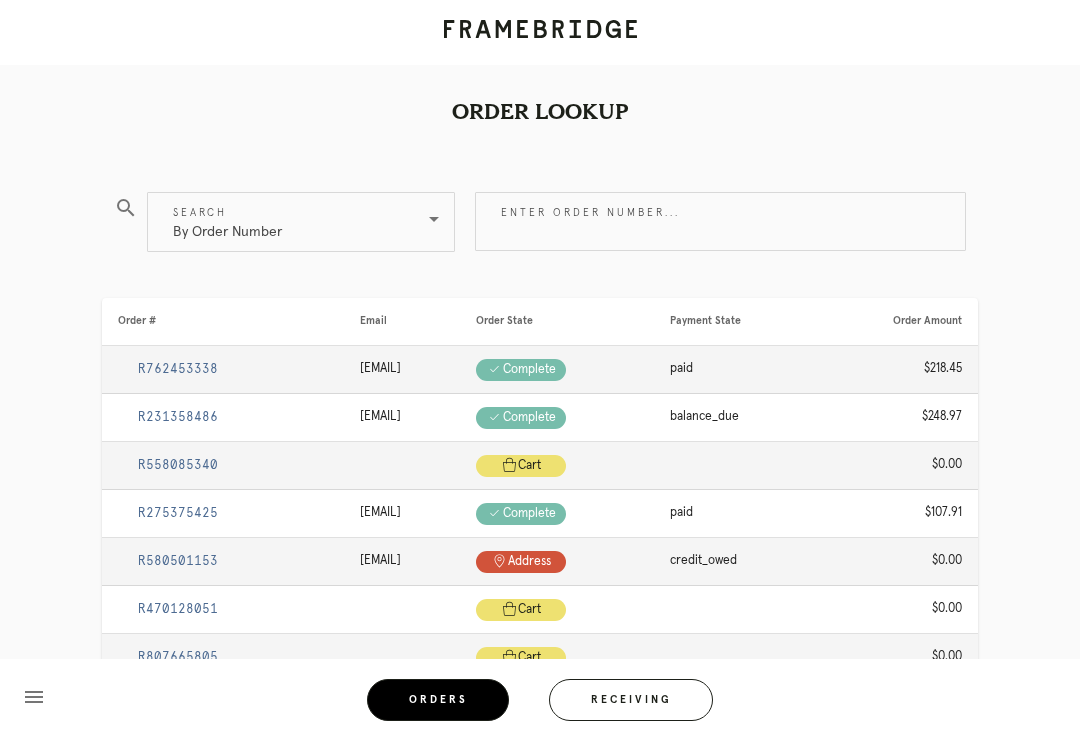 click on "Orders" at bounding box center (438, 700) 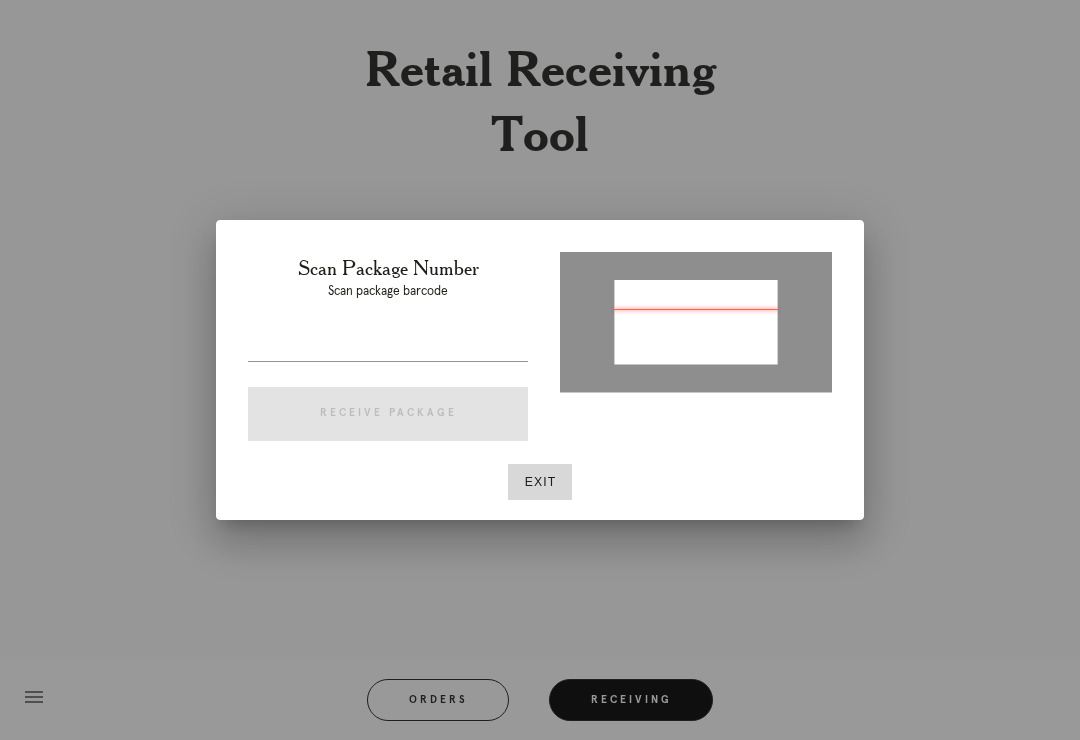 type on "P948182084469407" 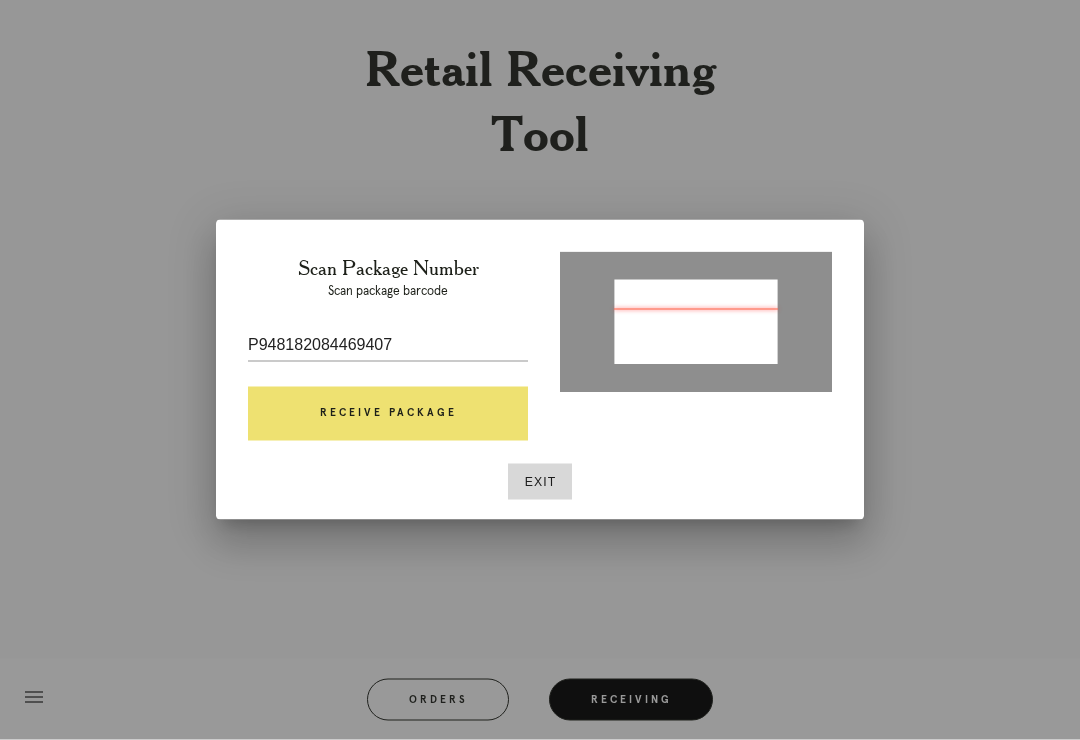 scroll, scrollTop: 17, scrollLeft: 0, axis: vertical 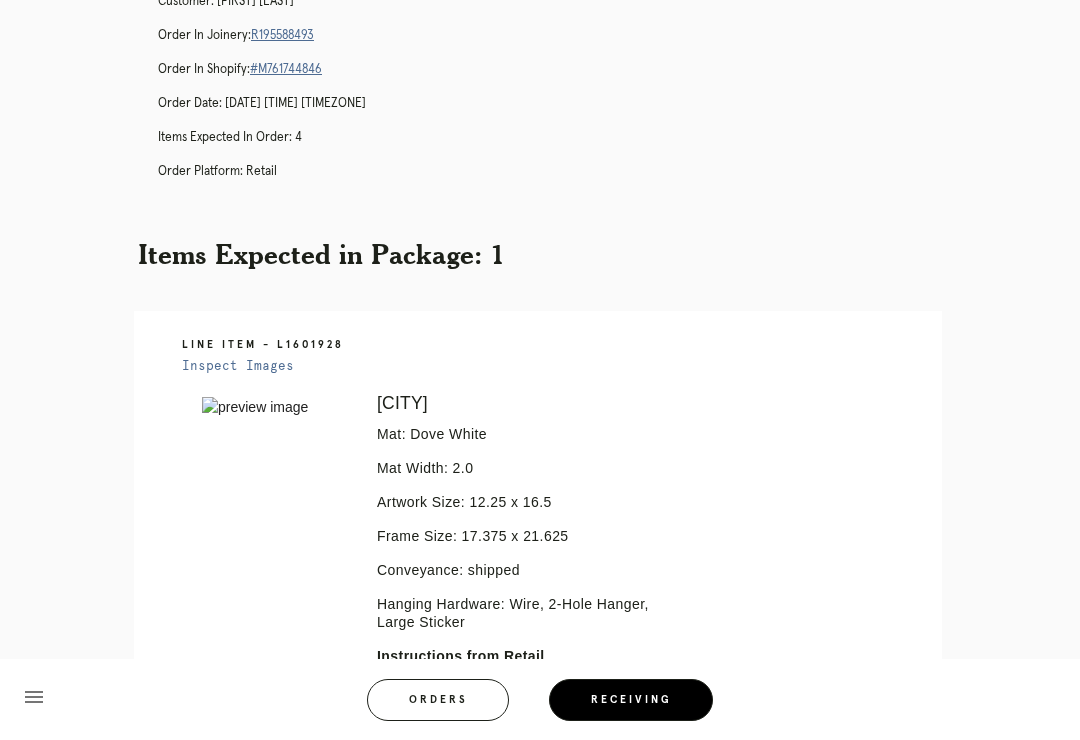click on "Orders" at bounding box center [438, 700] 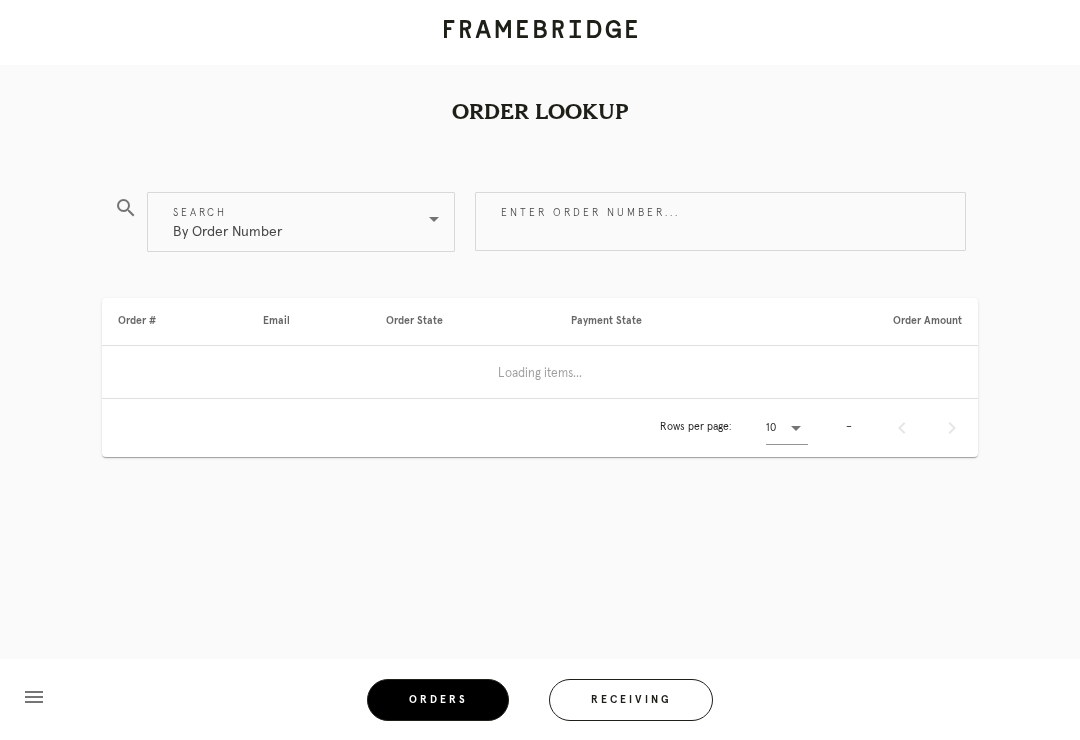 scroll, scrollTop: 0, scrollLeft: 0, axis: both 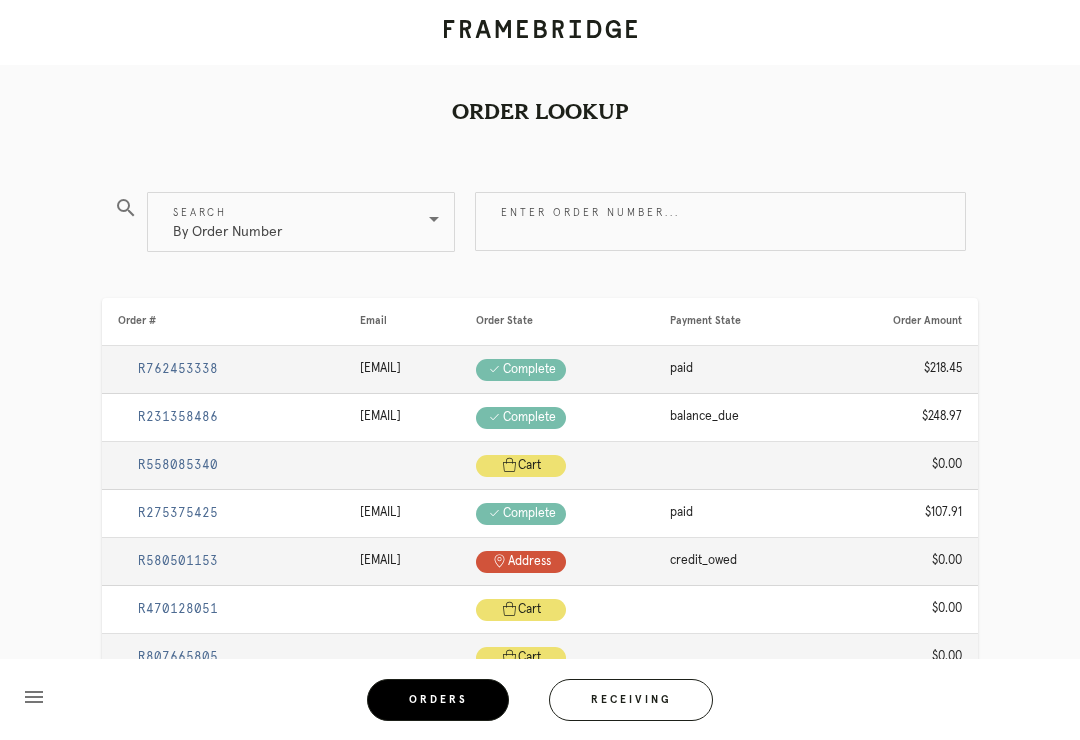 click on "Receiving" at bounding box center (631, 700) 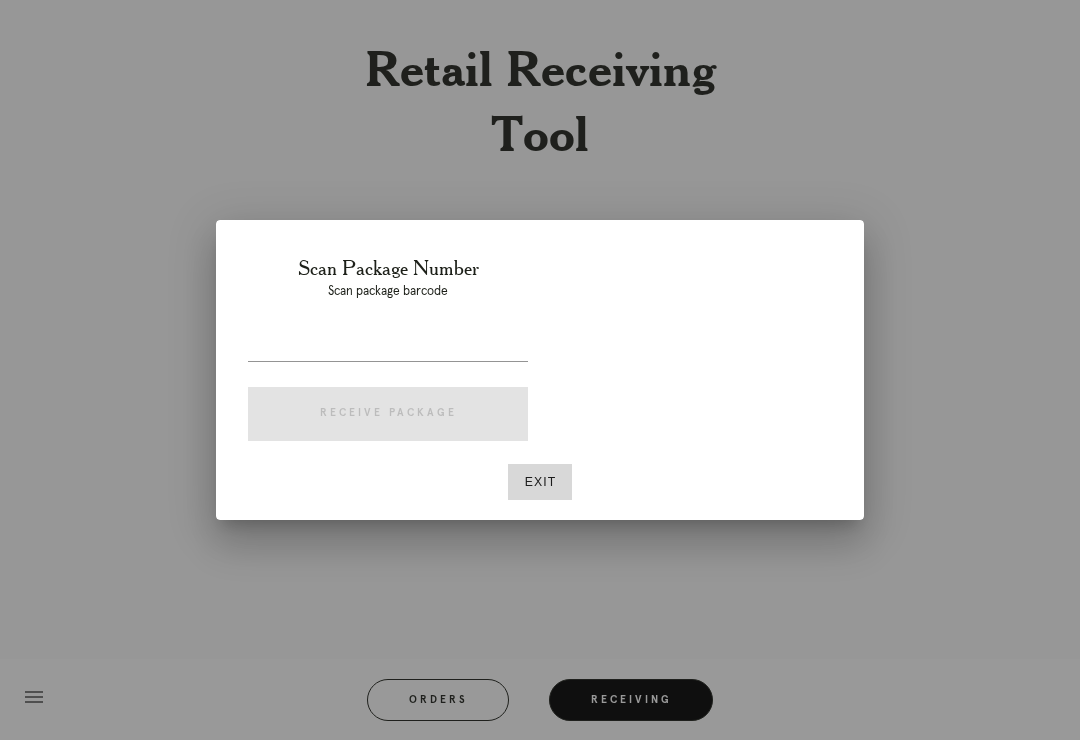scroll, scrollTop: 31, scrollLeft: 0, axis: vertical 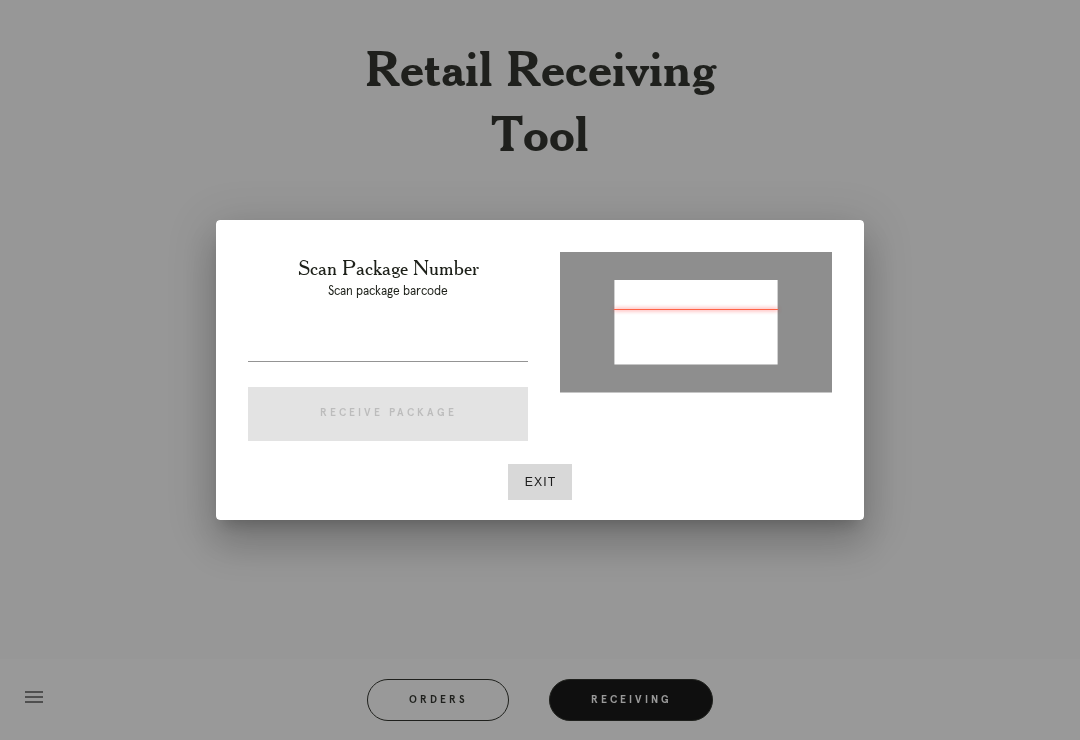 type on "P755411031949043" 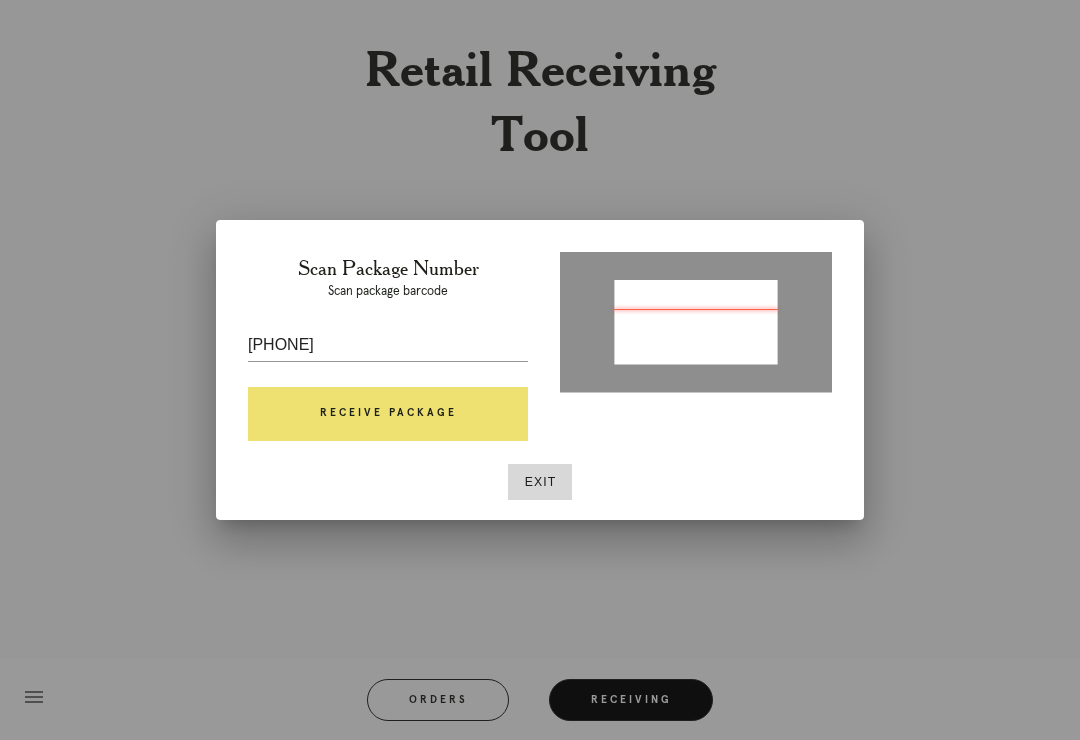 click on "Receive Package" at bounding box center (388, 414) 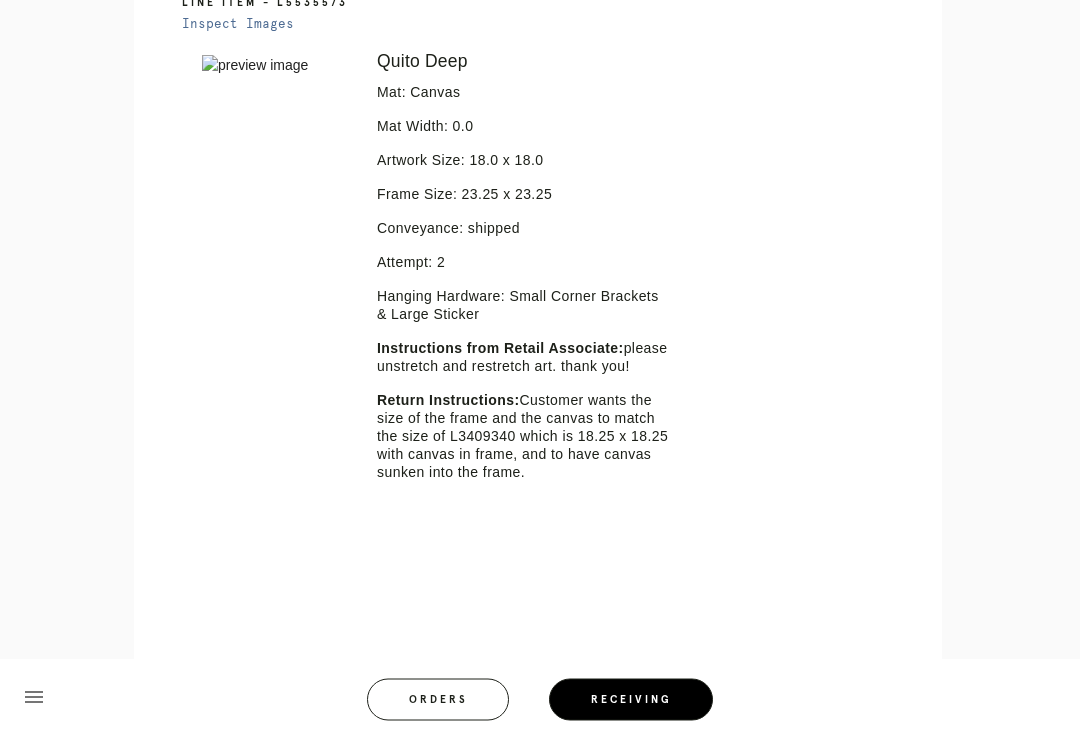 scroll, scrollTop: 568, scrollLeft: 0, axis: vertical 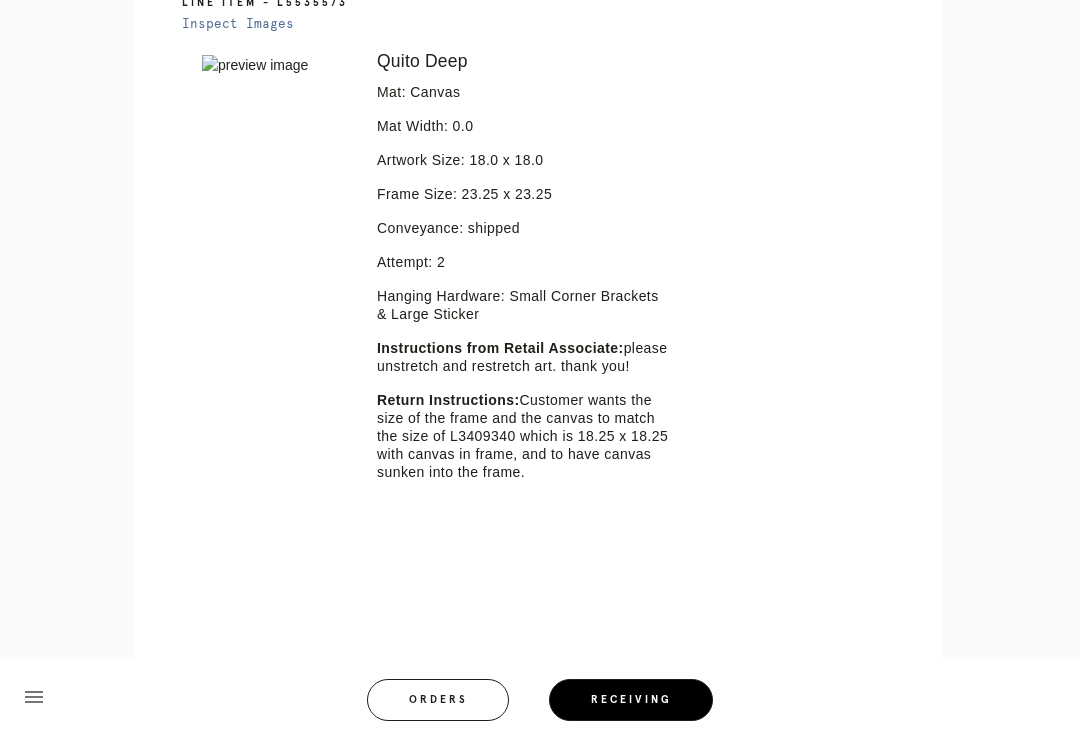 click on "Orders" at bounding box center (438, 700) 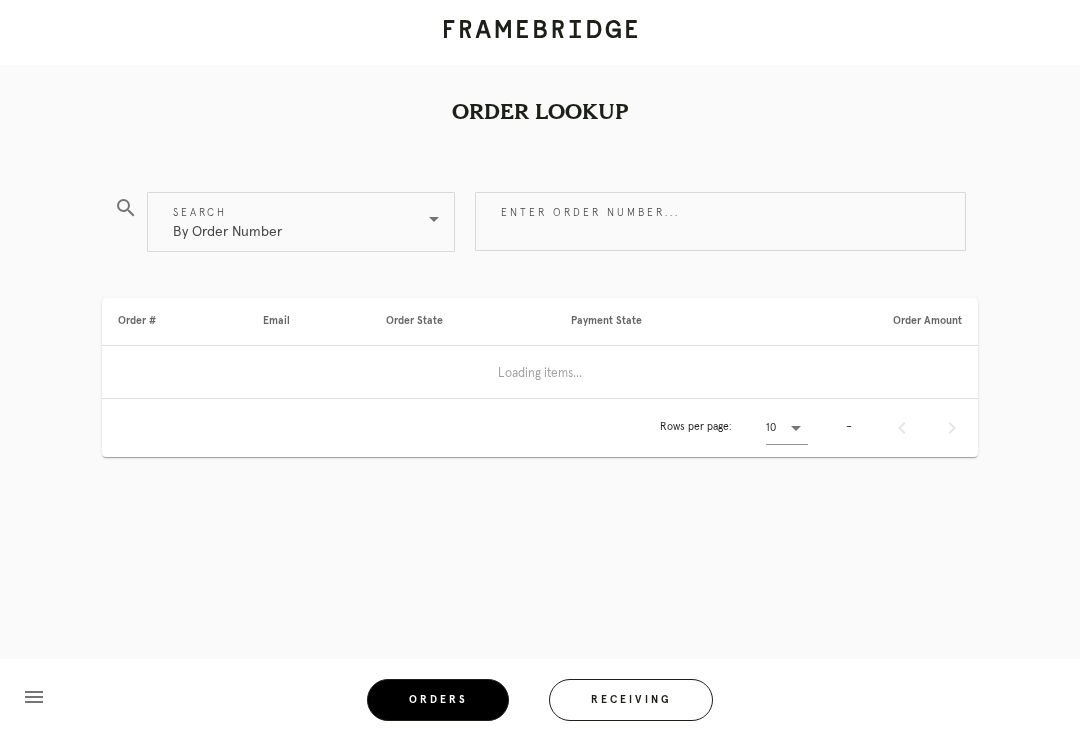 scroll, scrollTop: 0, scrollLeft: 0, axis: both 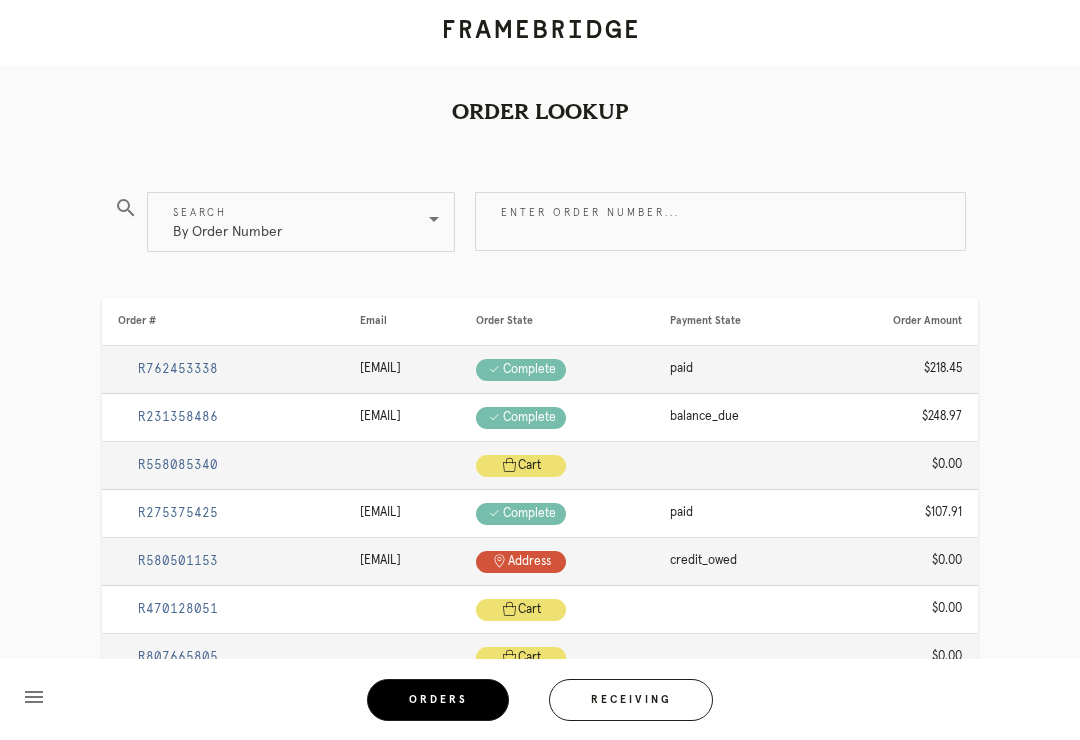 click on "Receiving" at bounding box center [631, 700] 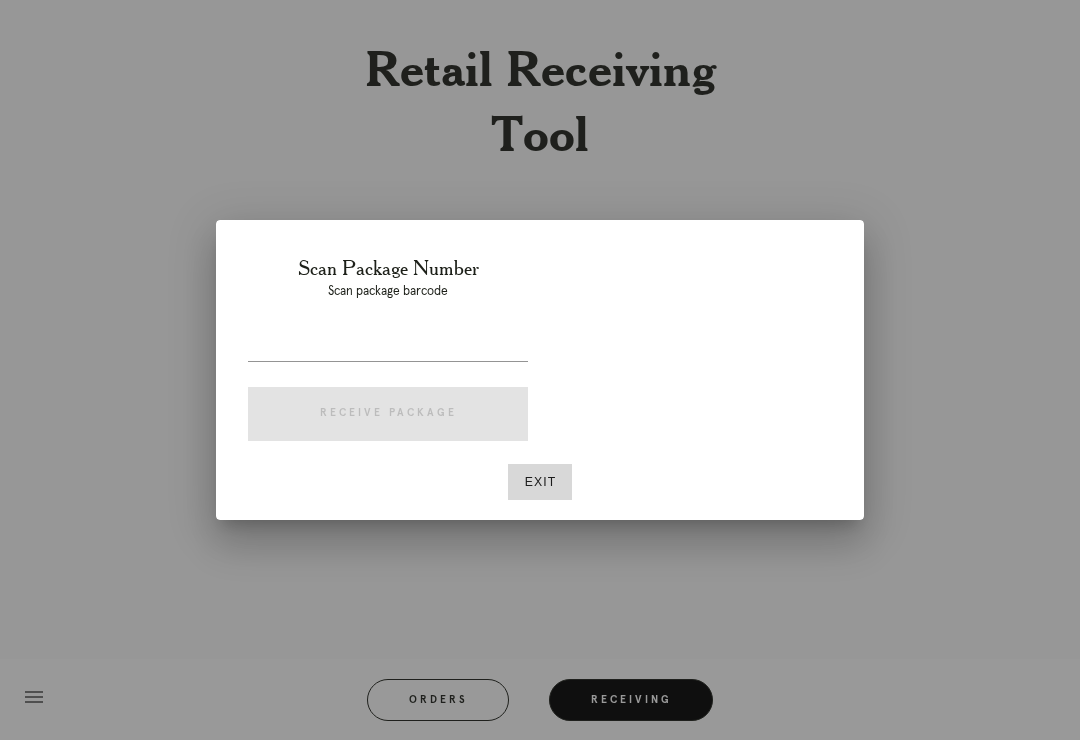 scroll, scrollTop: 31, scrollLeft: 0, axis: vertical 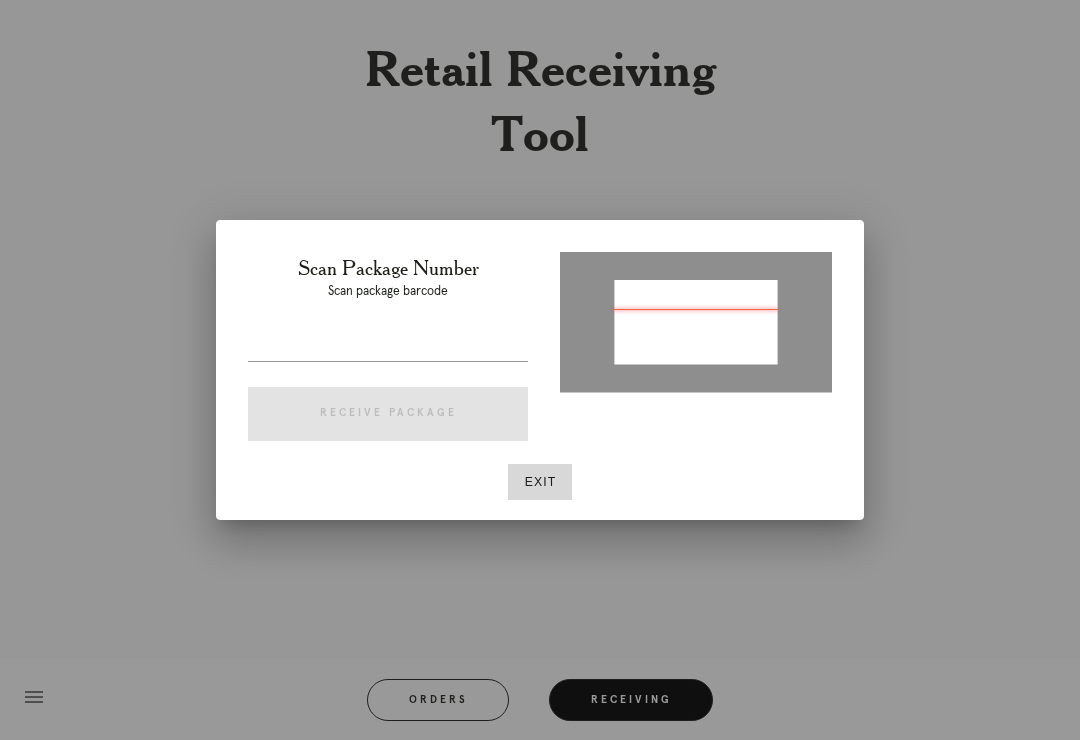 type on "P292955630204146" 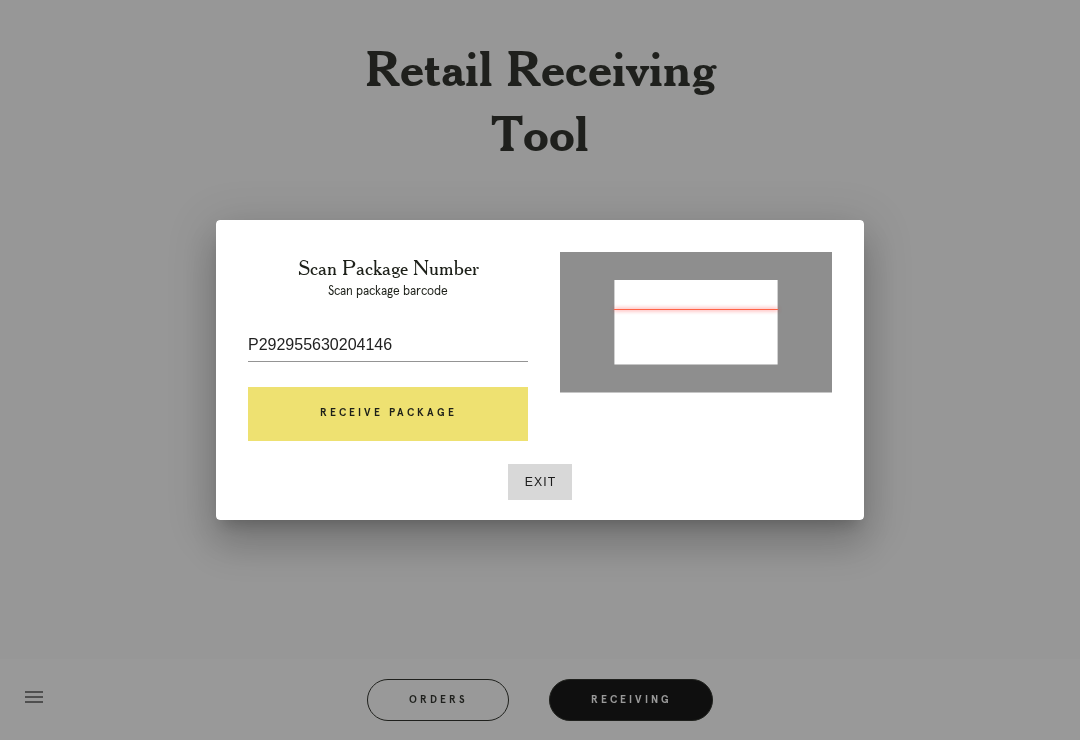 click on "Receive Package" at bounding box center [388, 414] 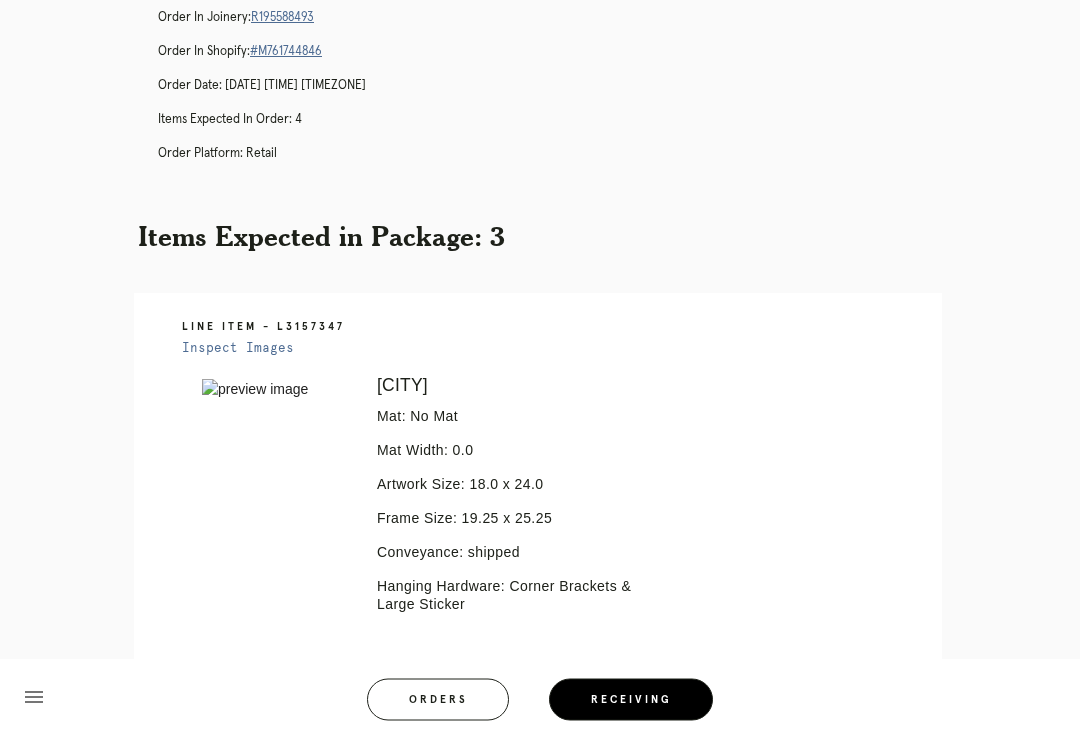 scroll, scrollTop: 90, scrollLeft: 0, axis: vertical 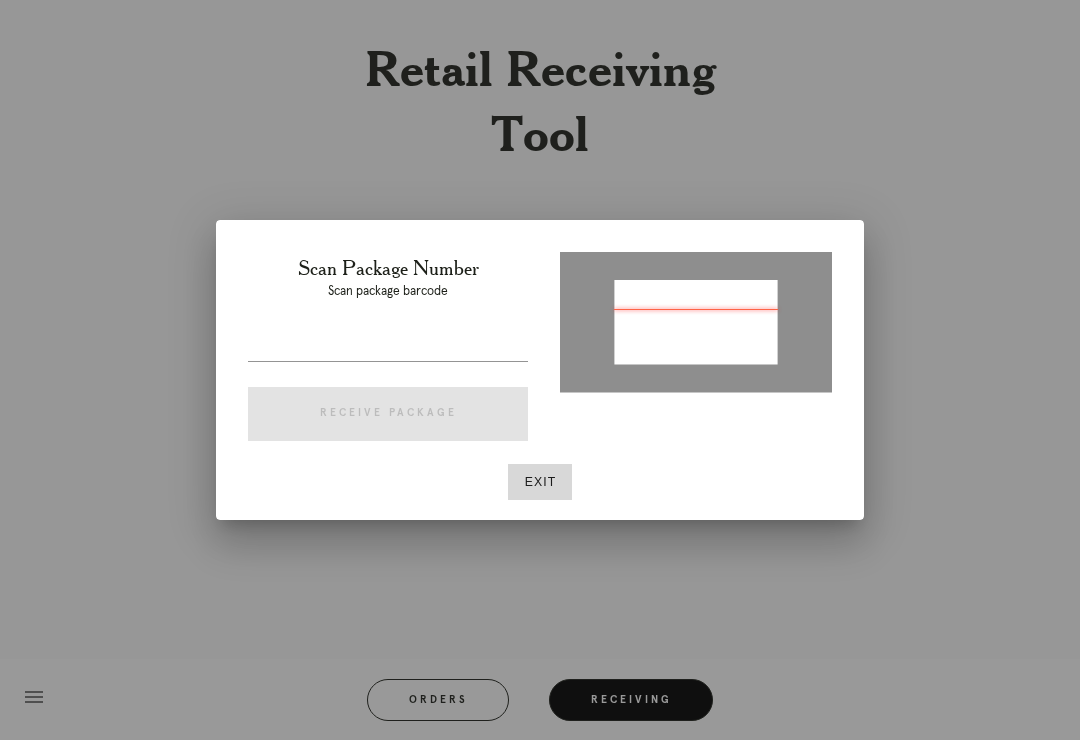 type on "P292955630204146" 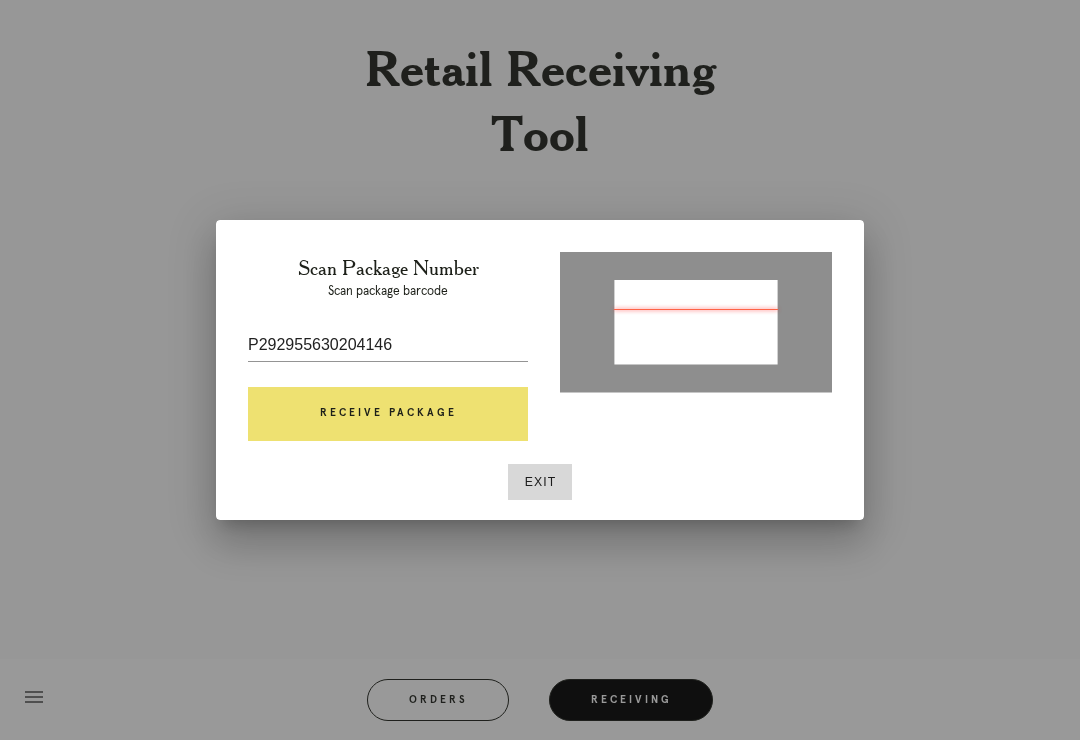 click on "Receive Package" at bounding box center (388, 414) 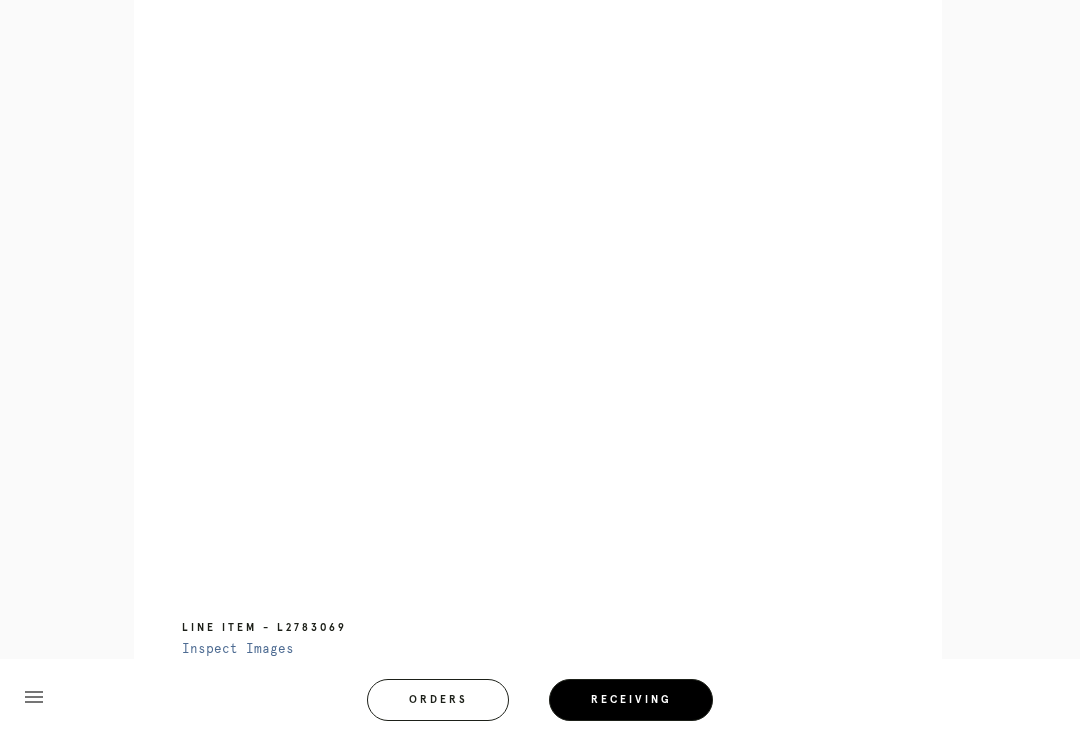 scroll, scrollTop: 880, scrollLeft: 0, axis: vertical 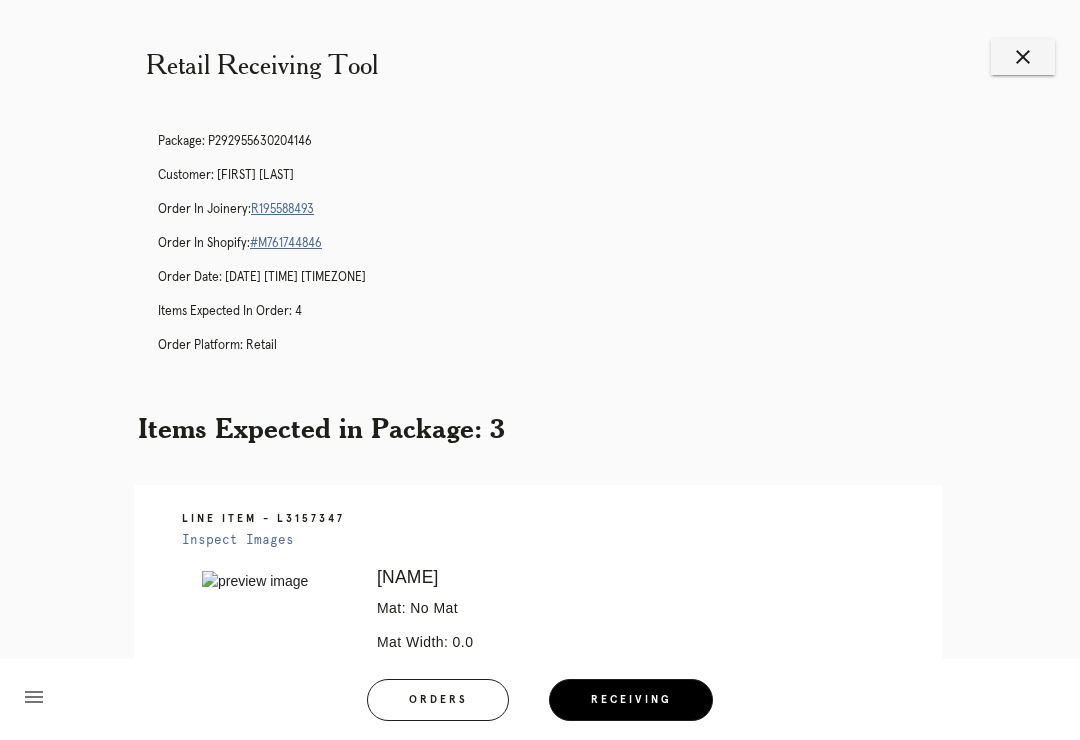 click on "close" at bounding box center [1023, 57] 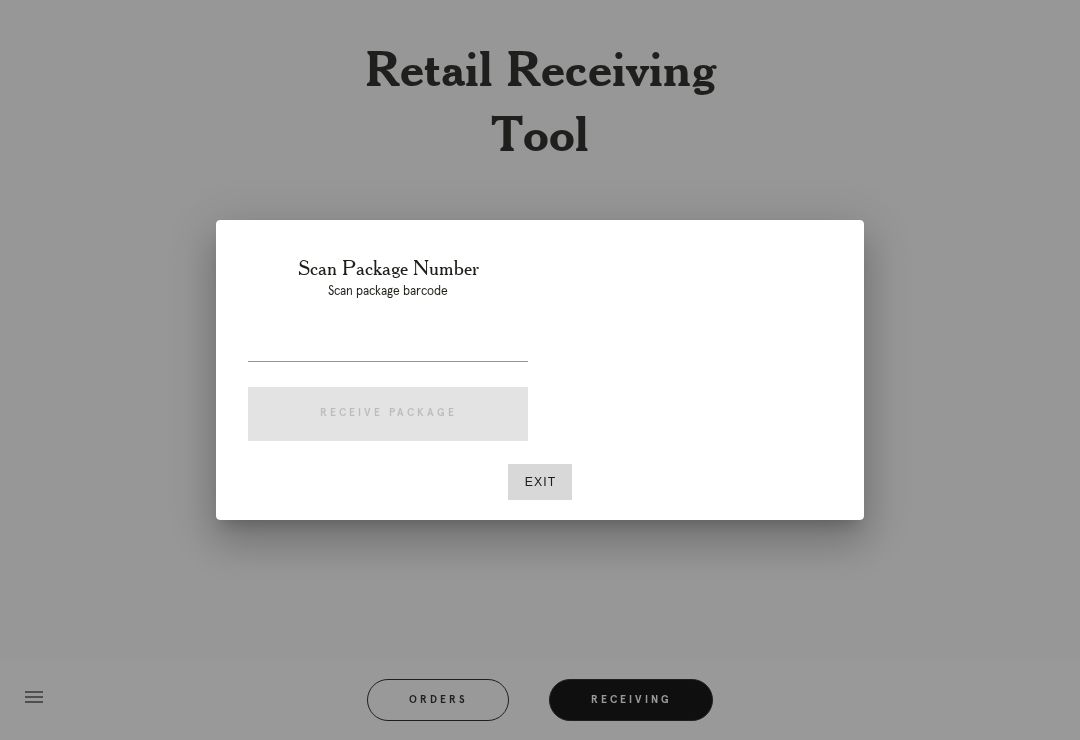 scroll, scrollTop: 0, scrollLeft: 0, axis: both 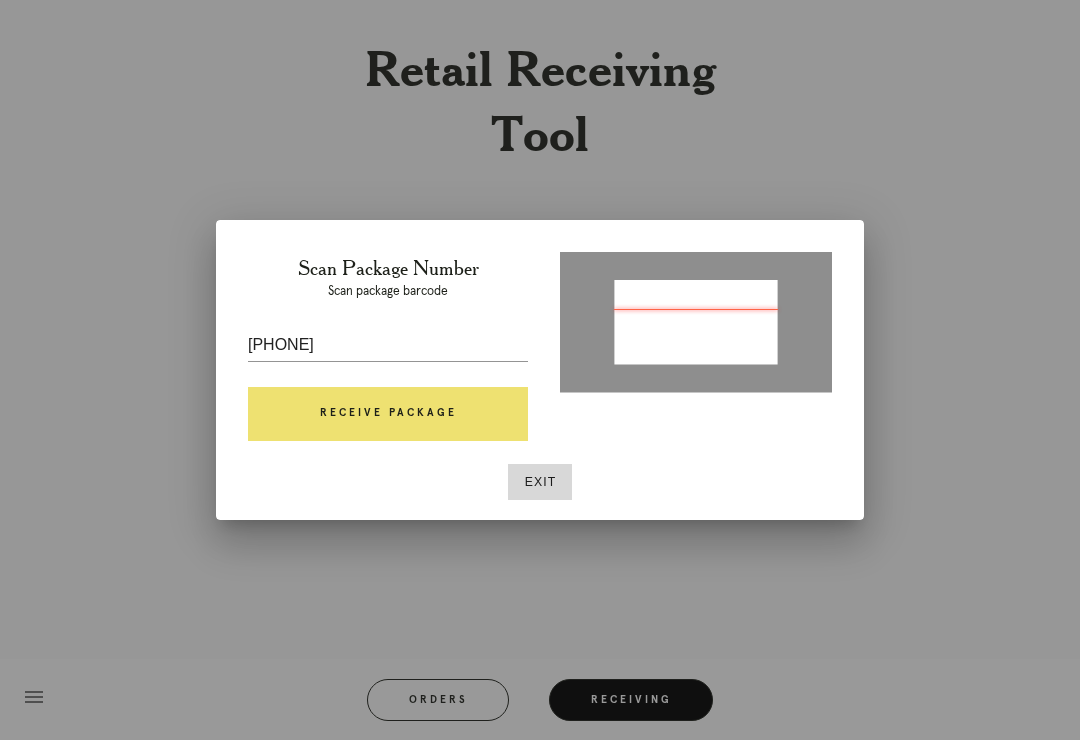 type on "P8z{//8 E!1$3209" 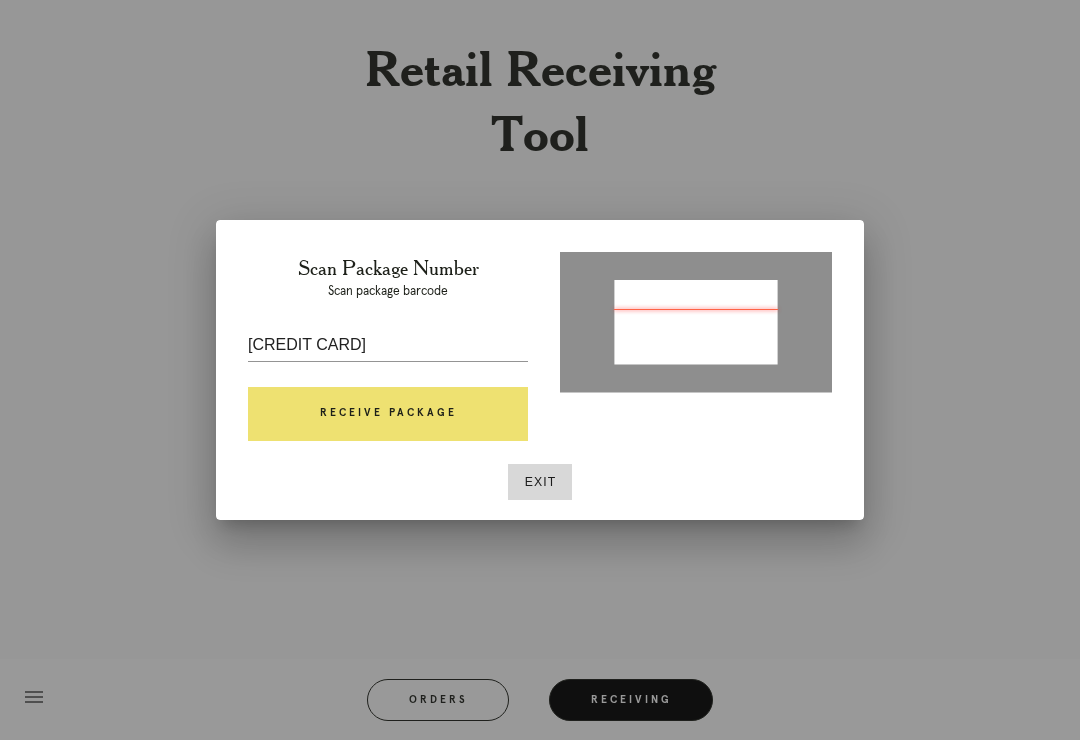 click on "Exit" at bounding box center (540, 482) 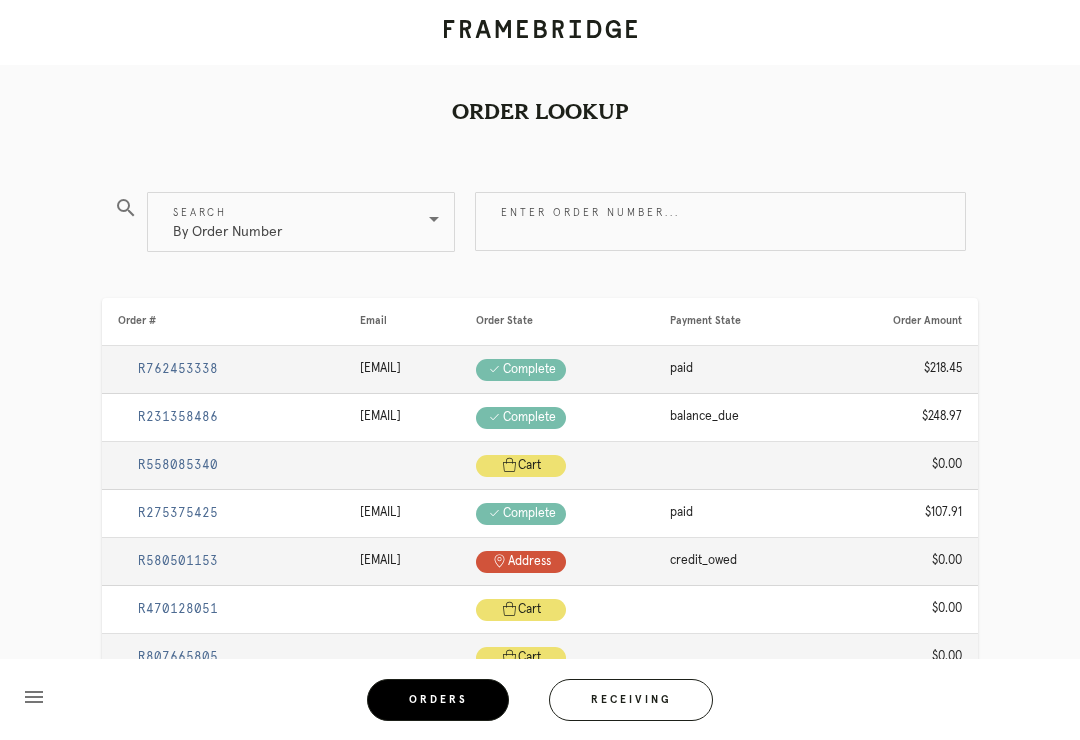 click on "Receiving" at bounding box center [631, 700] 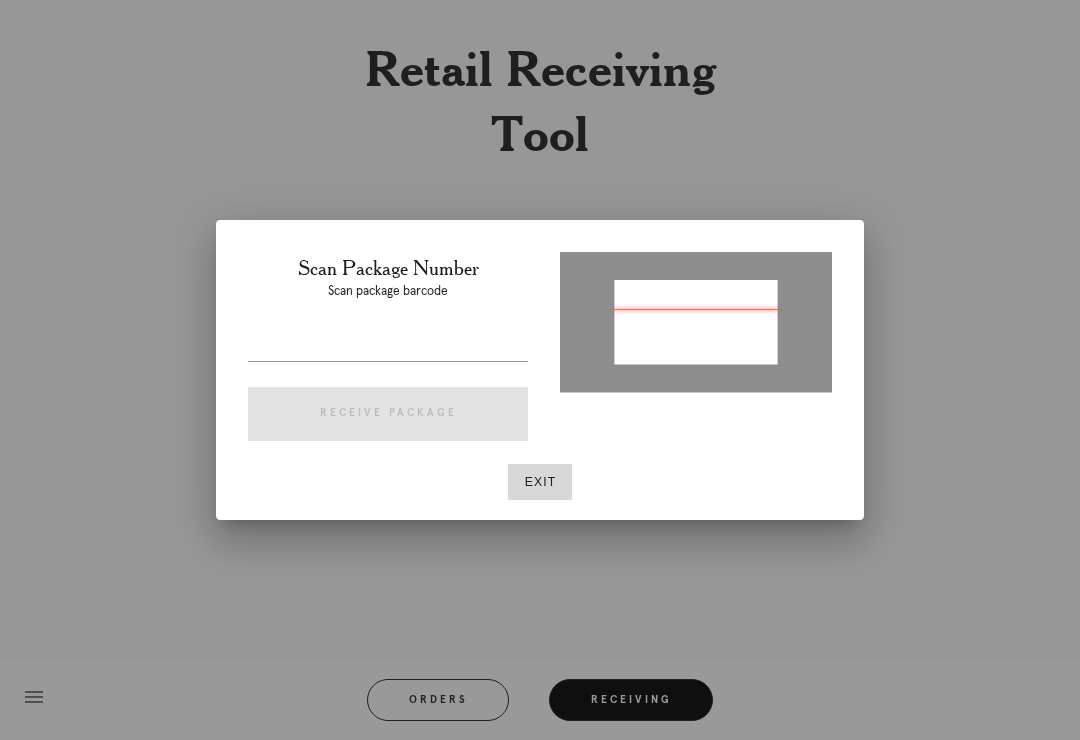 type on "78242906" 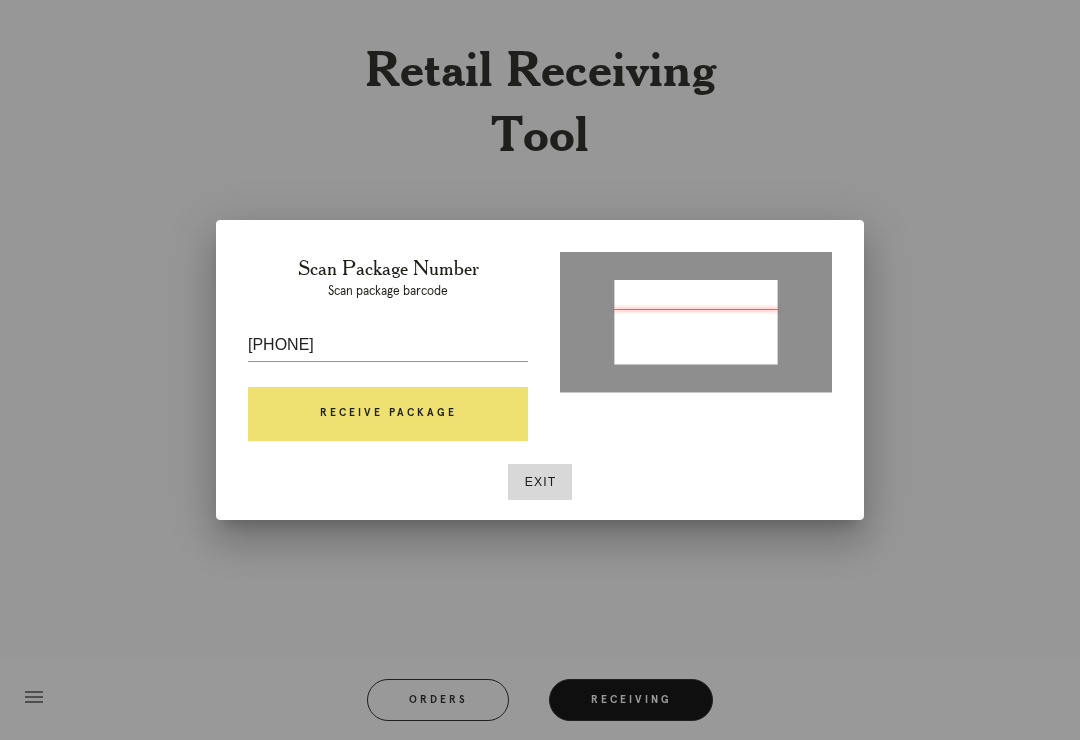 click on "Exit" at bounding box center (540, 482) 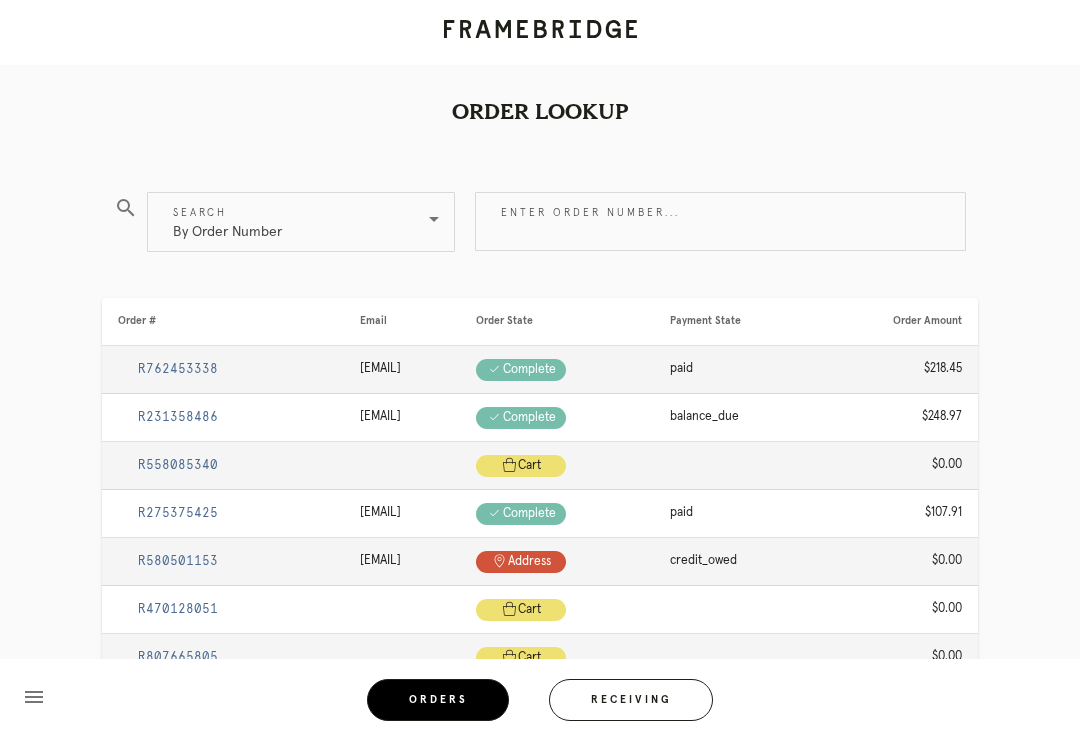 click on "Receiving" at bounding box center [631, 700] 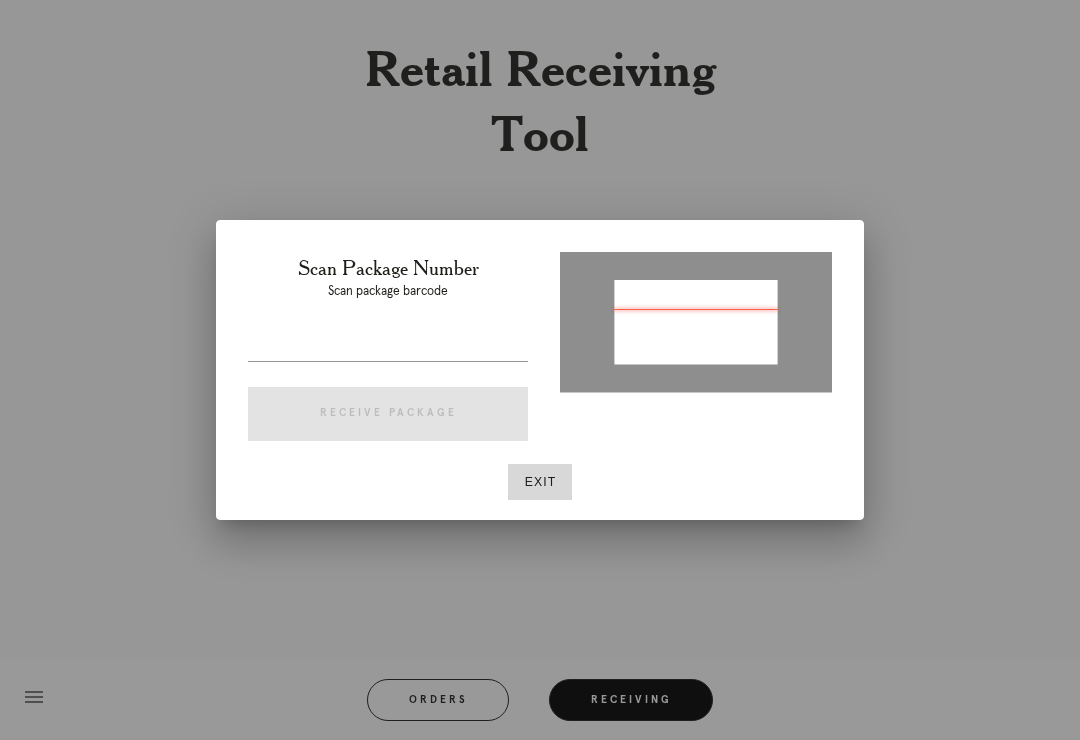 type on "P809058769143209" 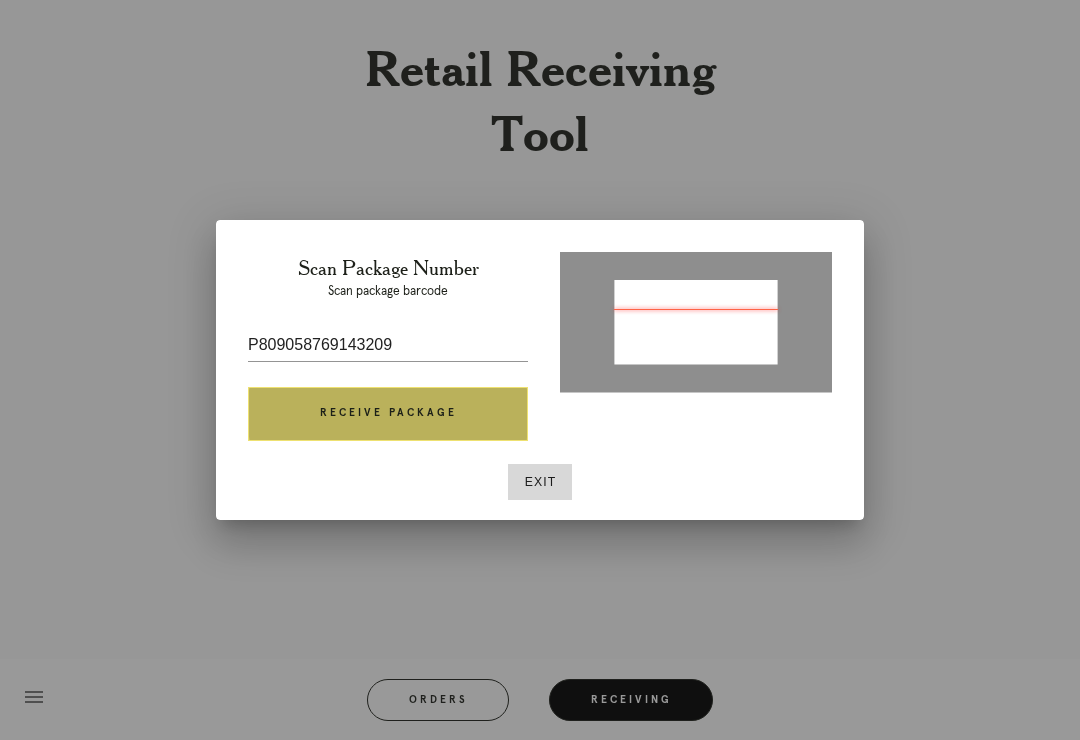 click on "Receive Package" at bounding box center (388, 414) 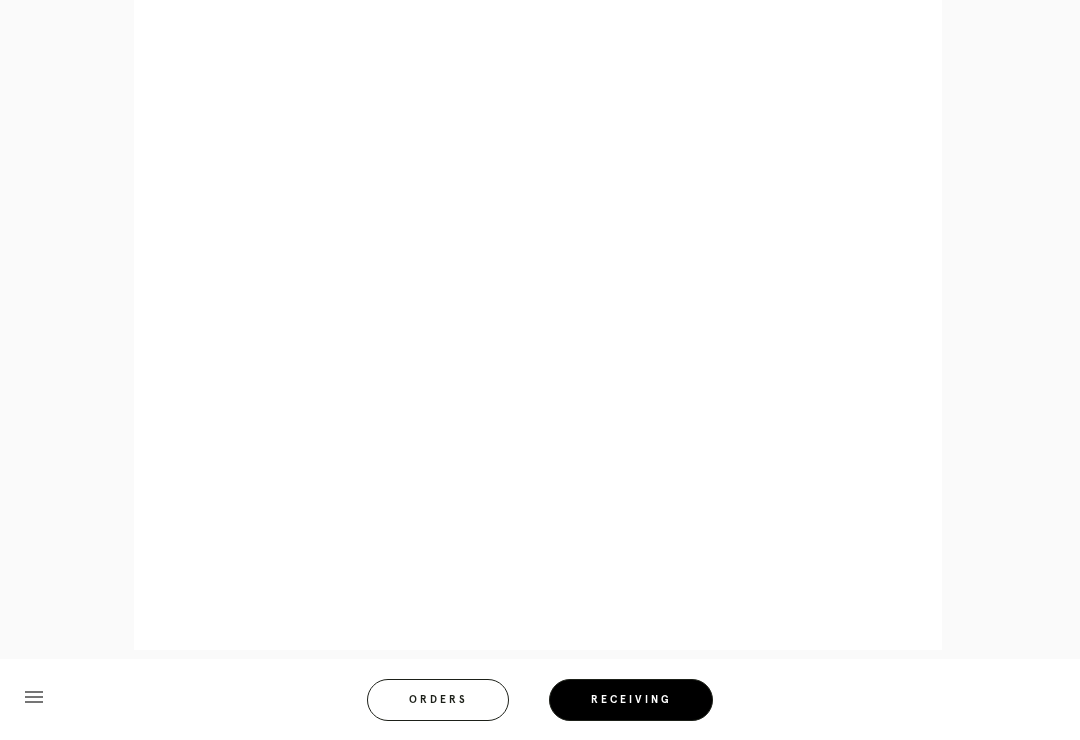 scroll, scrollTop: 928, scrollLeft: 0, axis: vertical 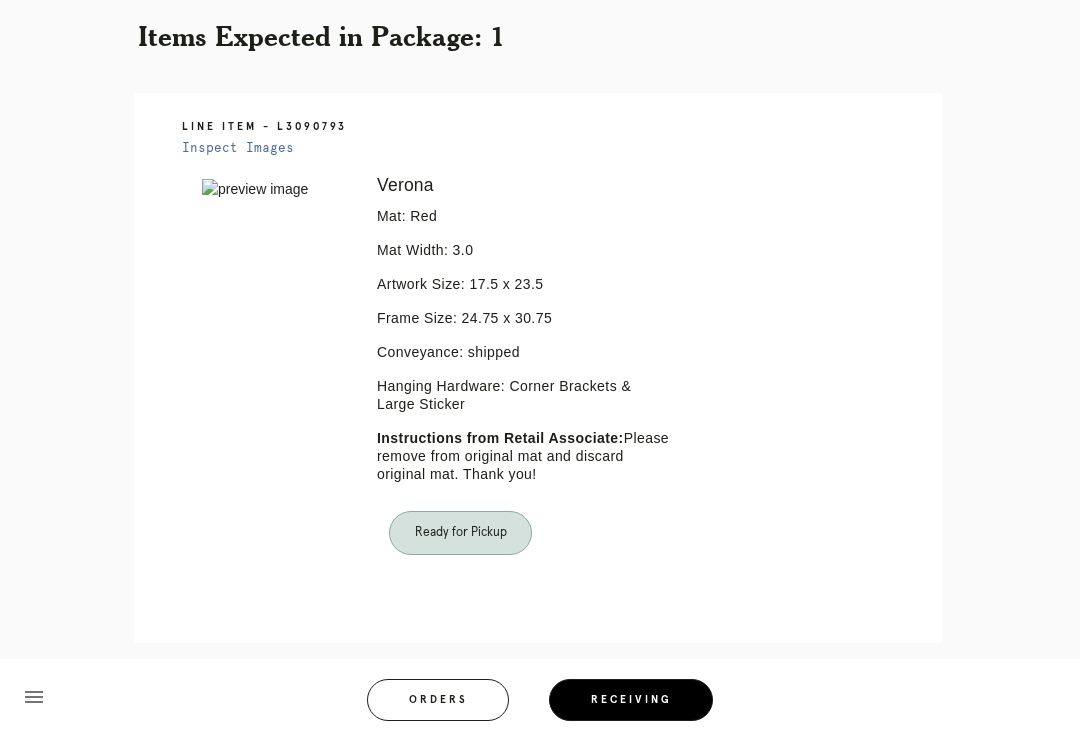 click on "Receiving" at bounding box center [631, 700] 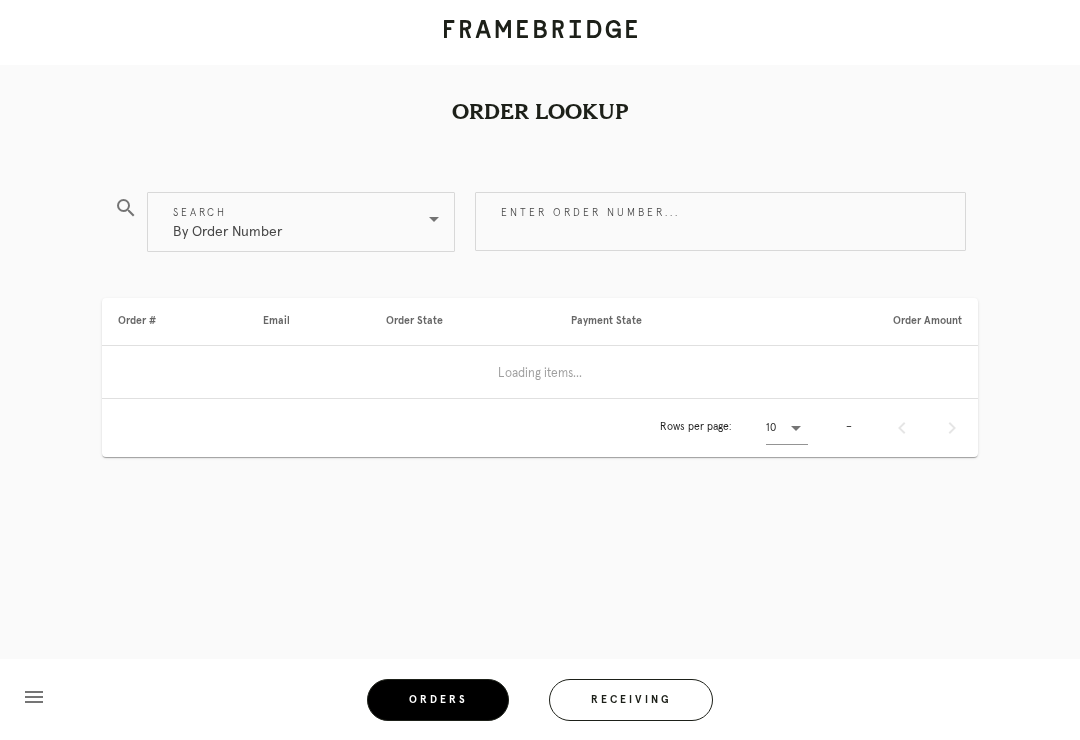 scroll, scrollTop: 0, scrollLeft: 0, axis: both 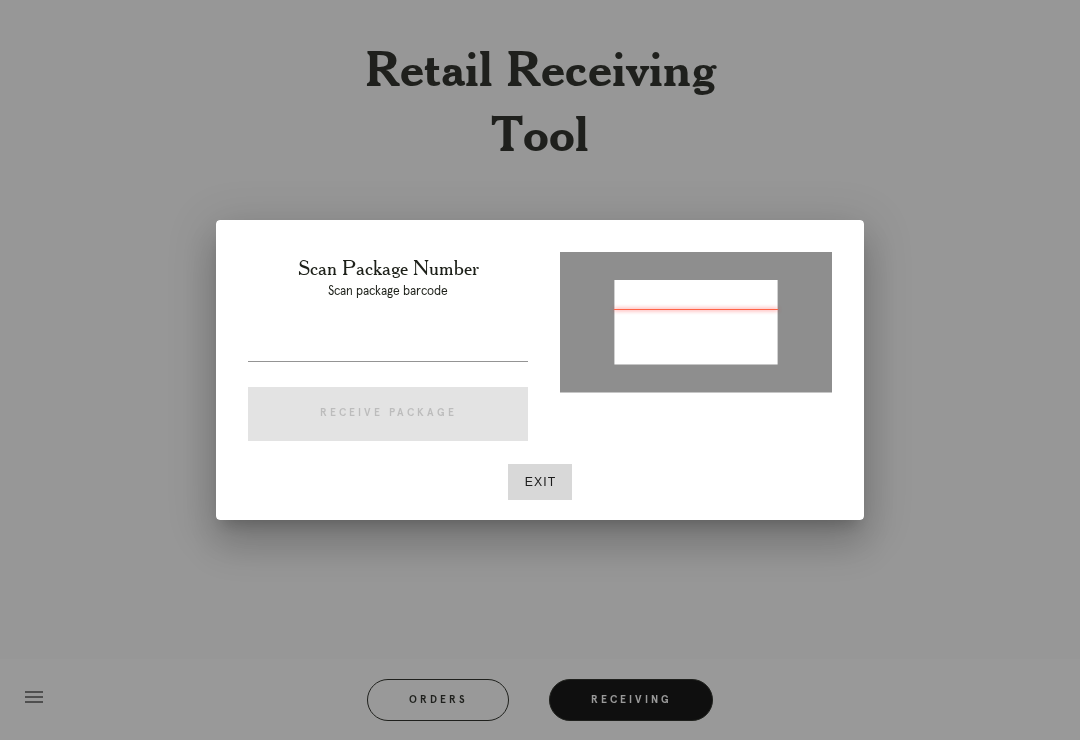 type on "P882319979662739" 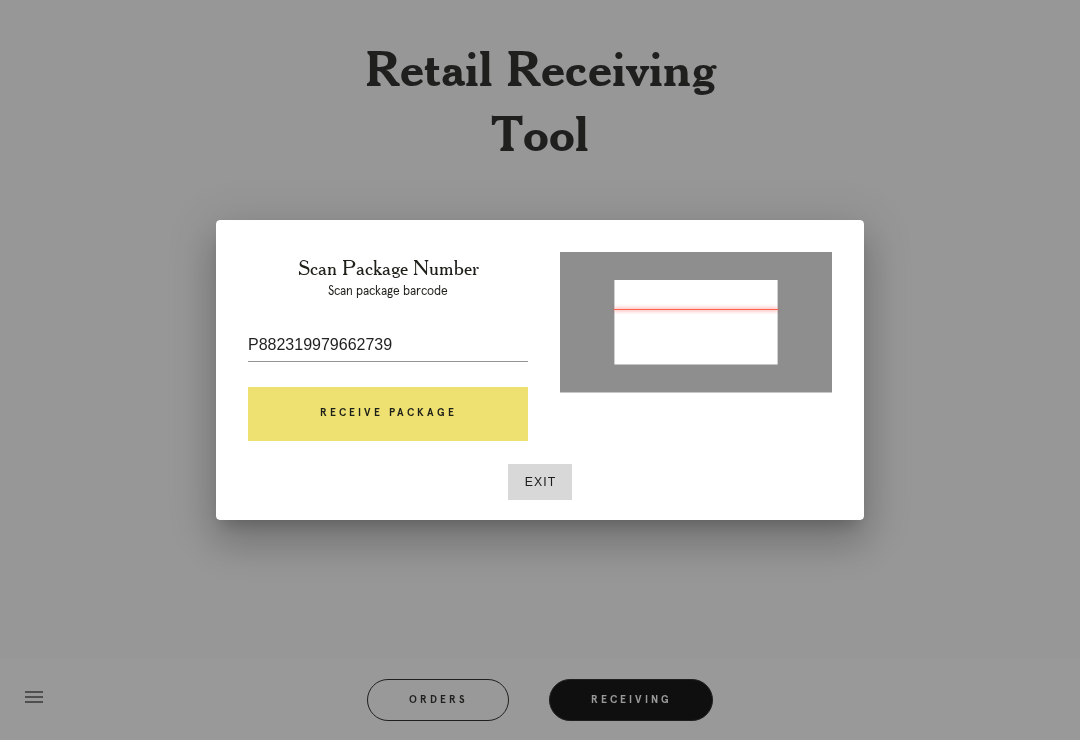 click on "Receive Package" at bounding box center (388, 414) 